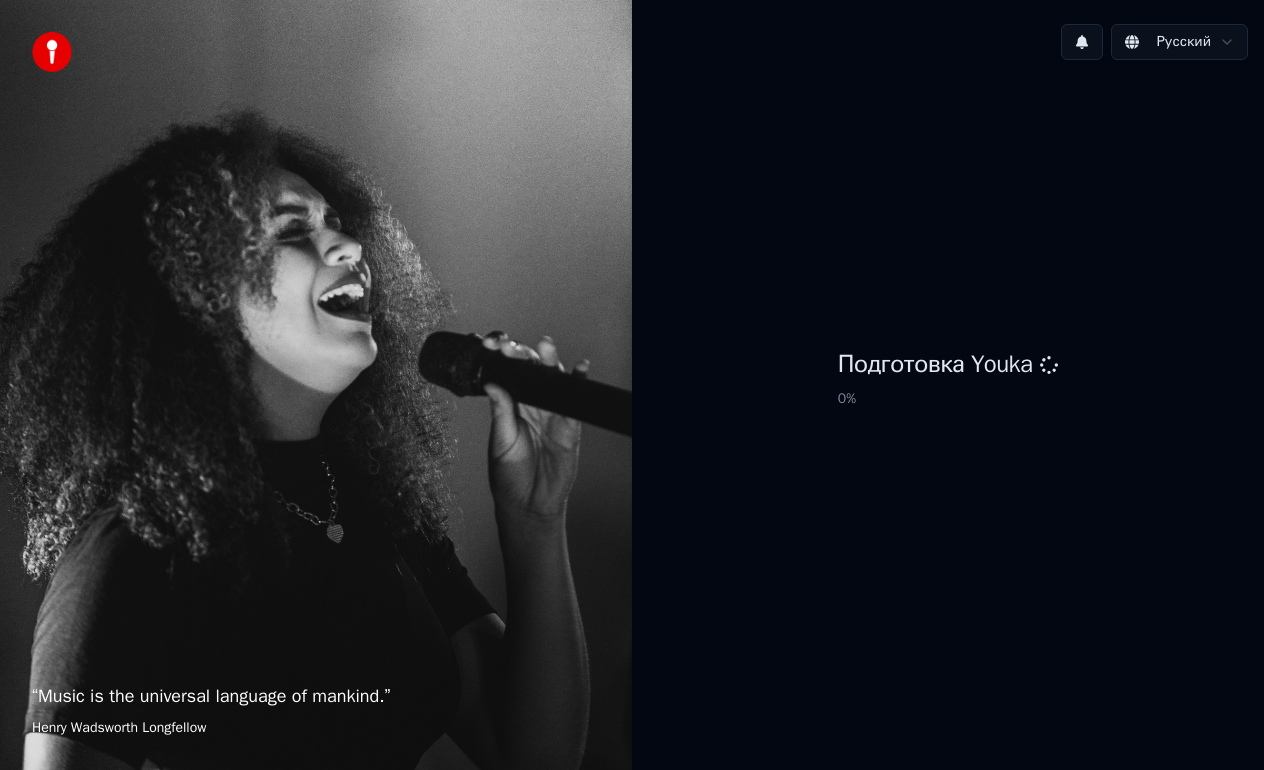 scroll, scrollTop: 0, scrollLeft: 0, axis: both 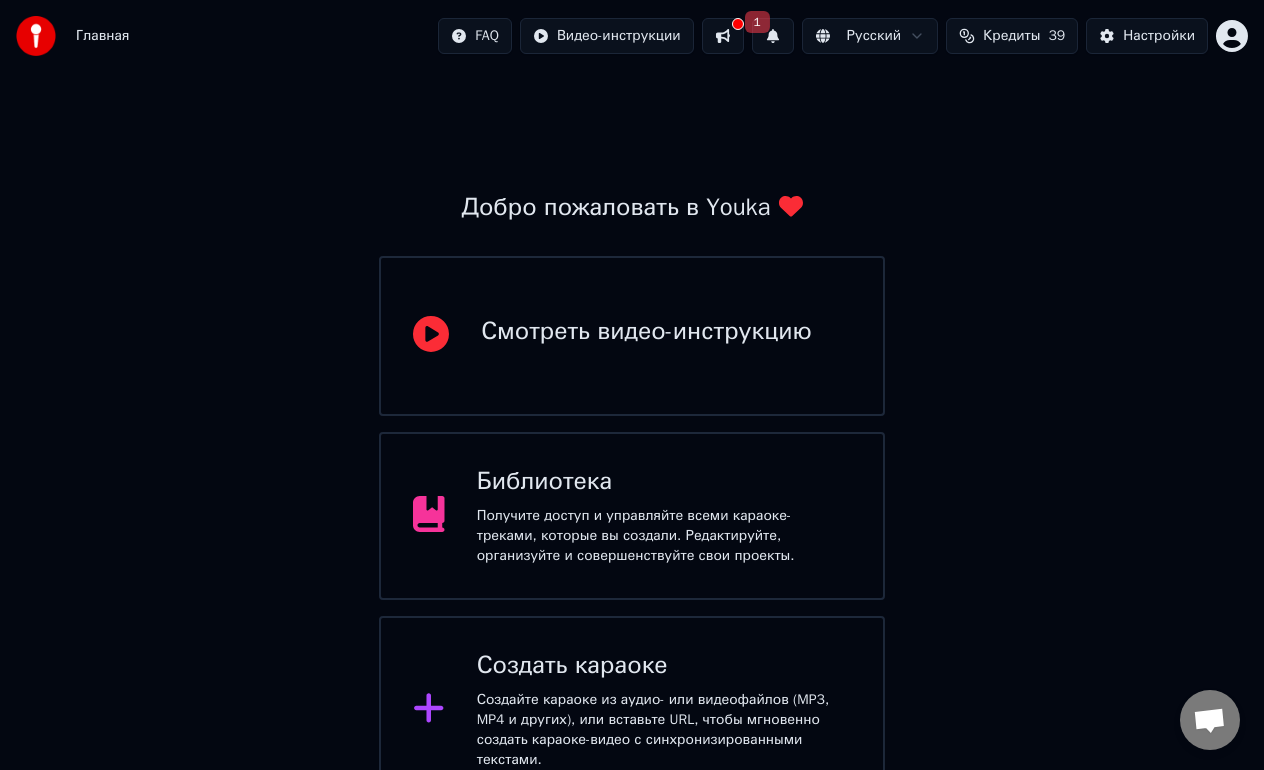 click on "Главная FAQ Видео-инструкции 1 Русский Кредиты 39 Настройки Добро пожаловать в Youka Смотреть видео-инструкцию Библиотека Получите доступ и управляйте всеми караоке-треками, которые вы создали. Редактируйте, организуйте и совершенствуйте свои проекты. Создать караоке Создайте караоке из аудио- или видеофайлов (MP3, MP4 и других), или вставьте URL, чтобы мгновенно создать караоке-видео с синхронизированными текстами." at bounding box center (632, 402) 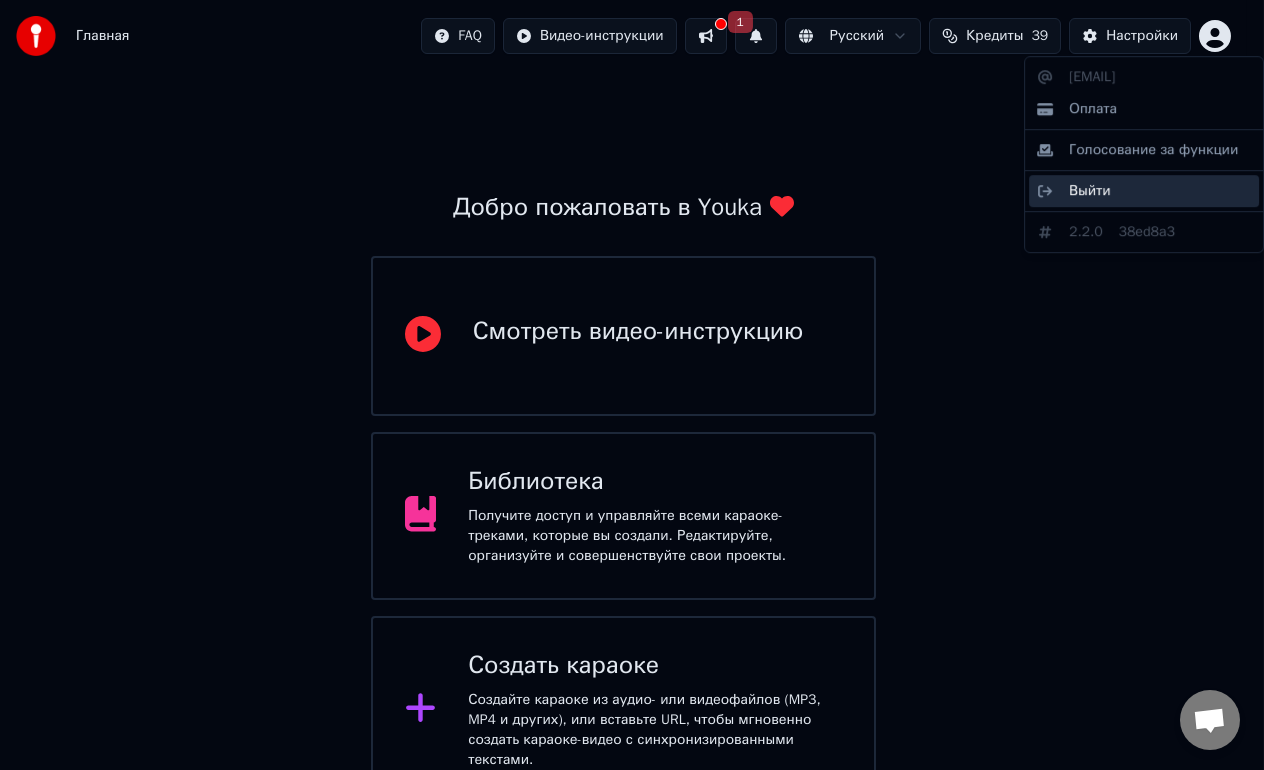 click on "Выйти" at bounding box center (1090, 191) 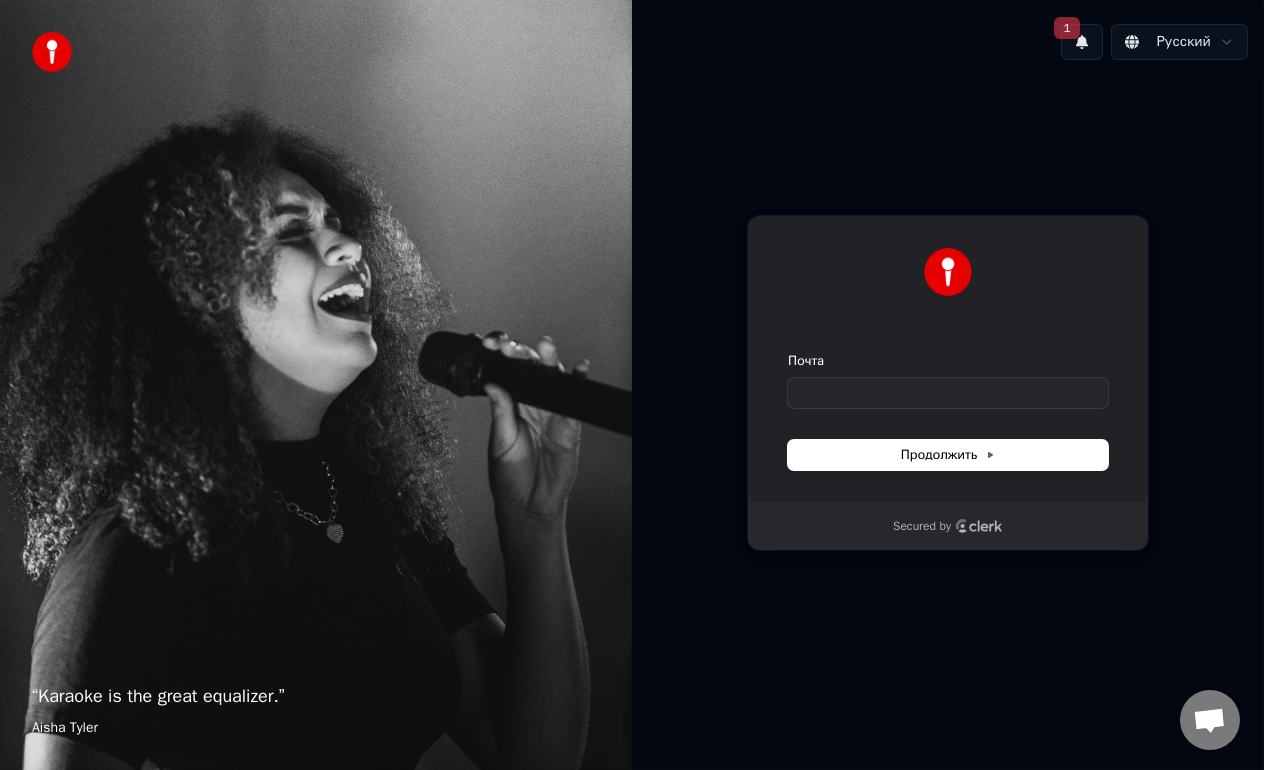 click on "1" at bounding box center (1082, 42) 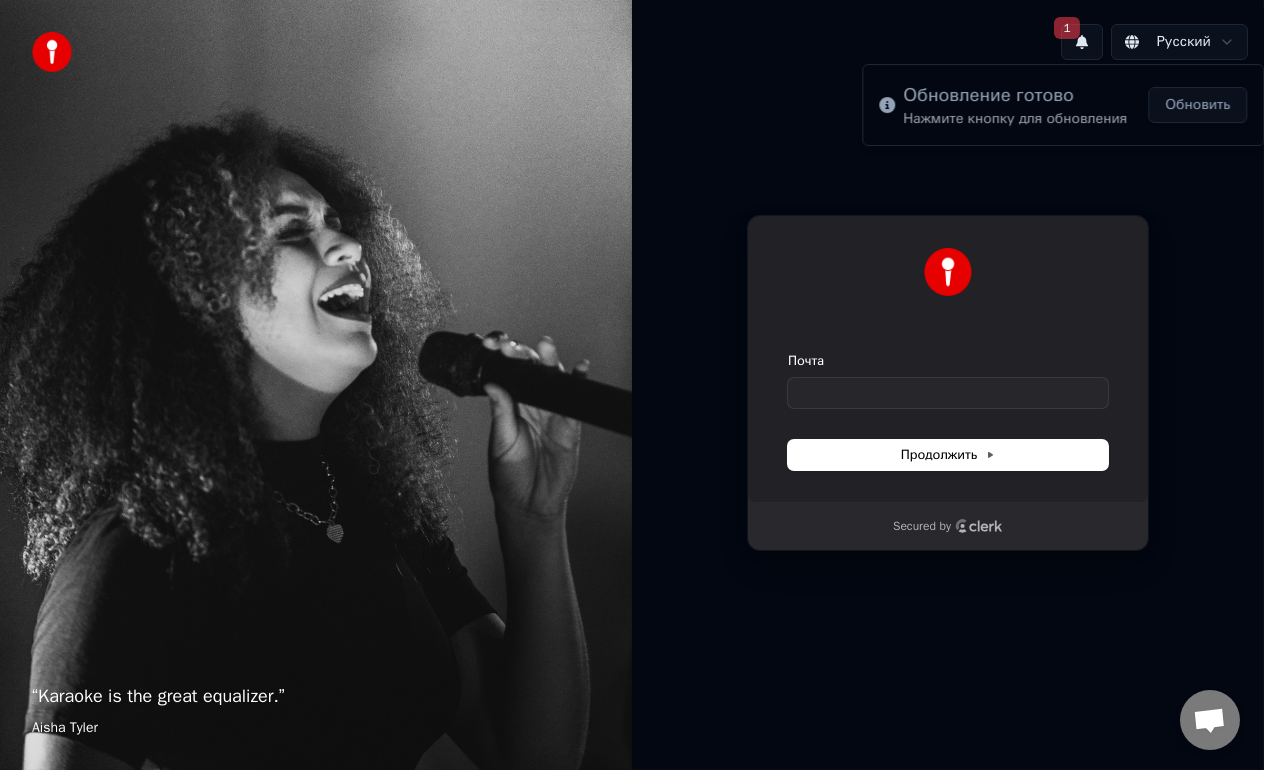 click on "Обновление готово Нажмите кнопку для обновления Обновить" at bounding box center (1063, 105) 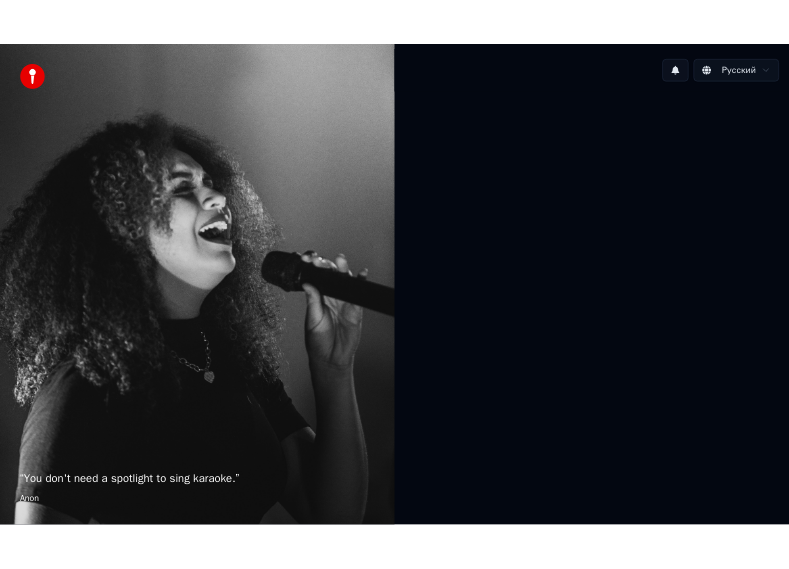 scroll, scrollTop: 0, scrollLeft: 0, axis: both 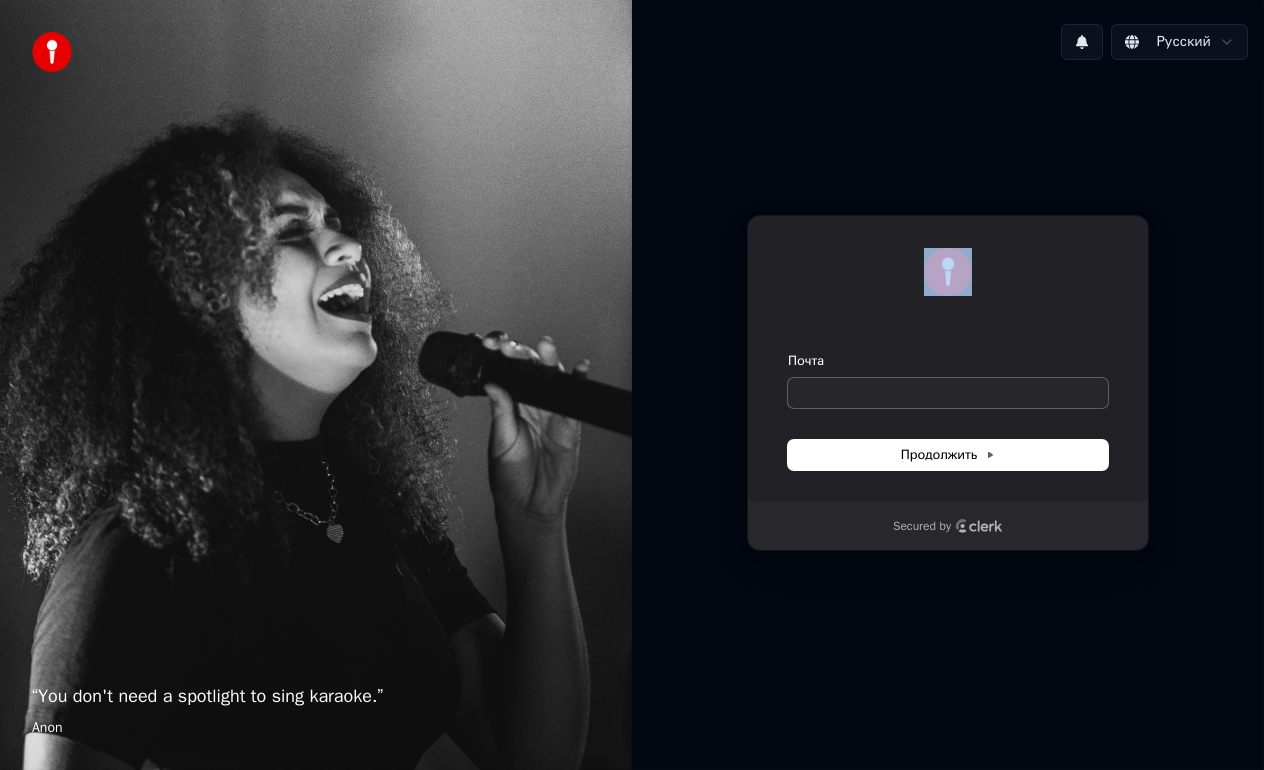 click on "Продолжить с помощью Google или Почта Продолжить Secured by" at bounding box center [948, 383] 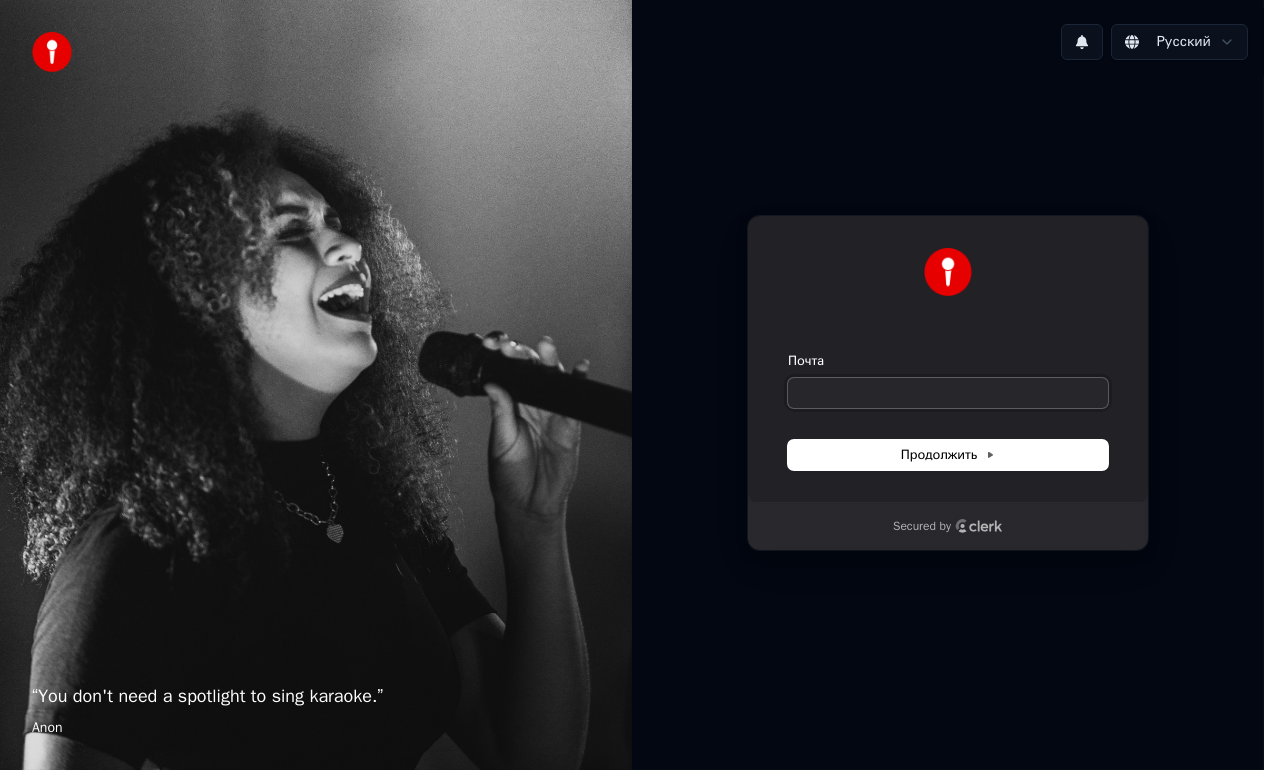 click on "Почта" at bounding box center [948, 393] 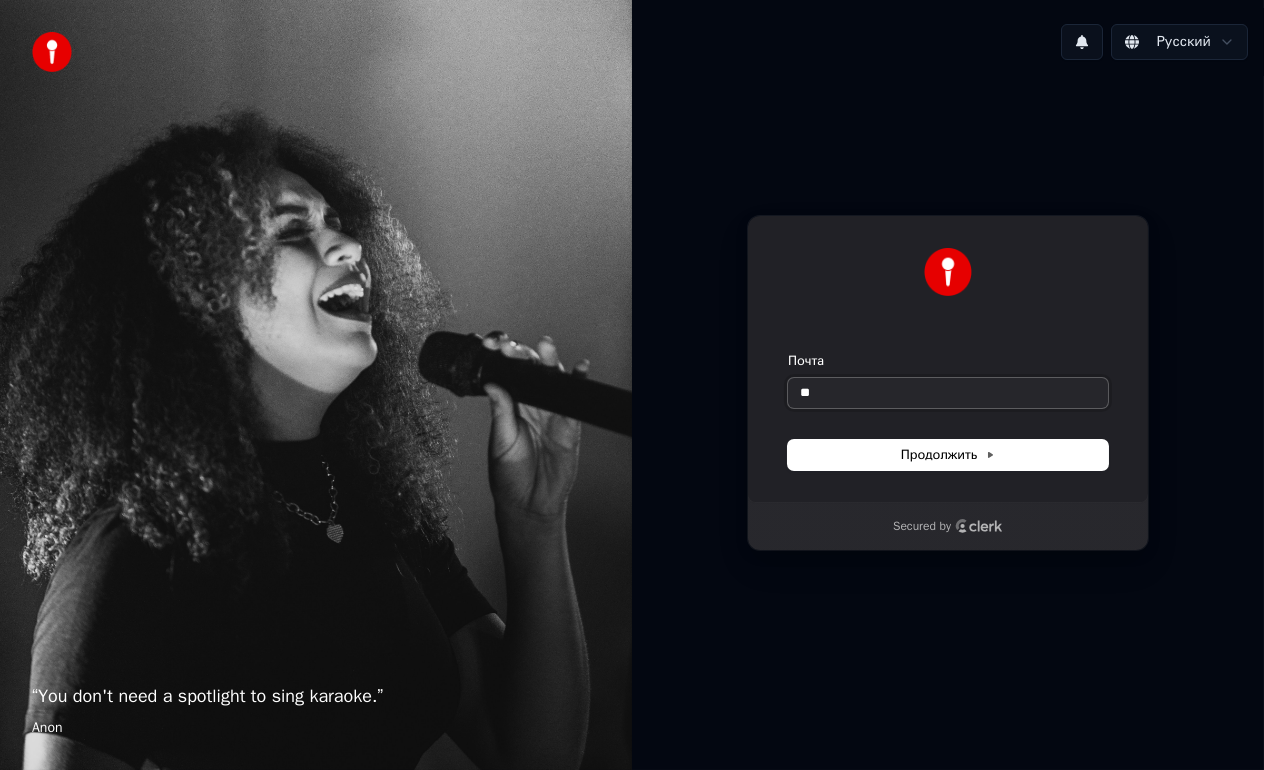 type on "*" 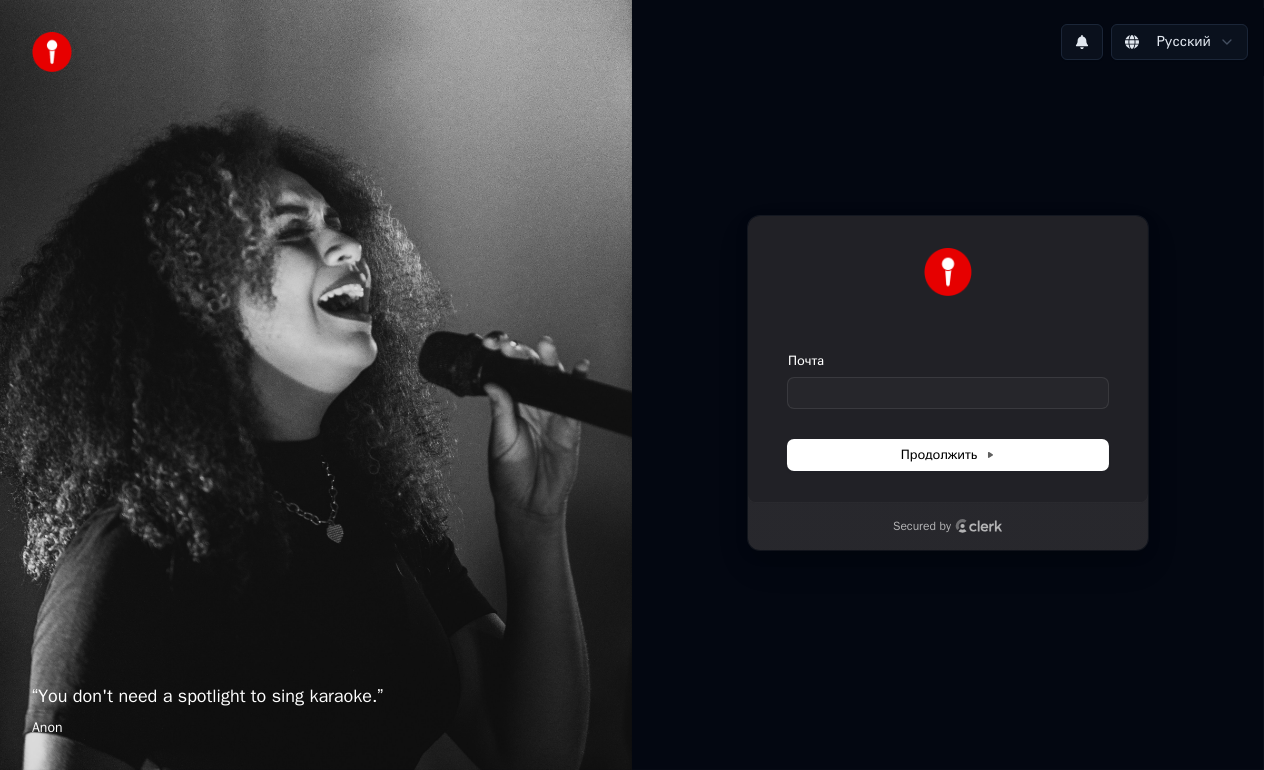 click on "Продолжить с помощью Google или Почта Продолжить Secured by" at bounding box center [948, 383] 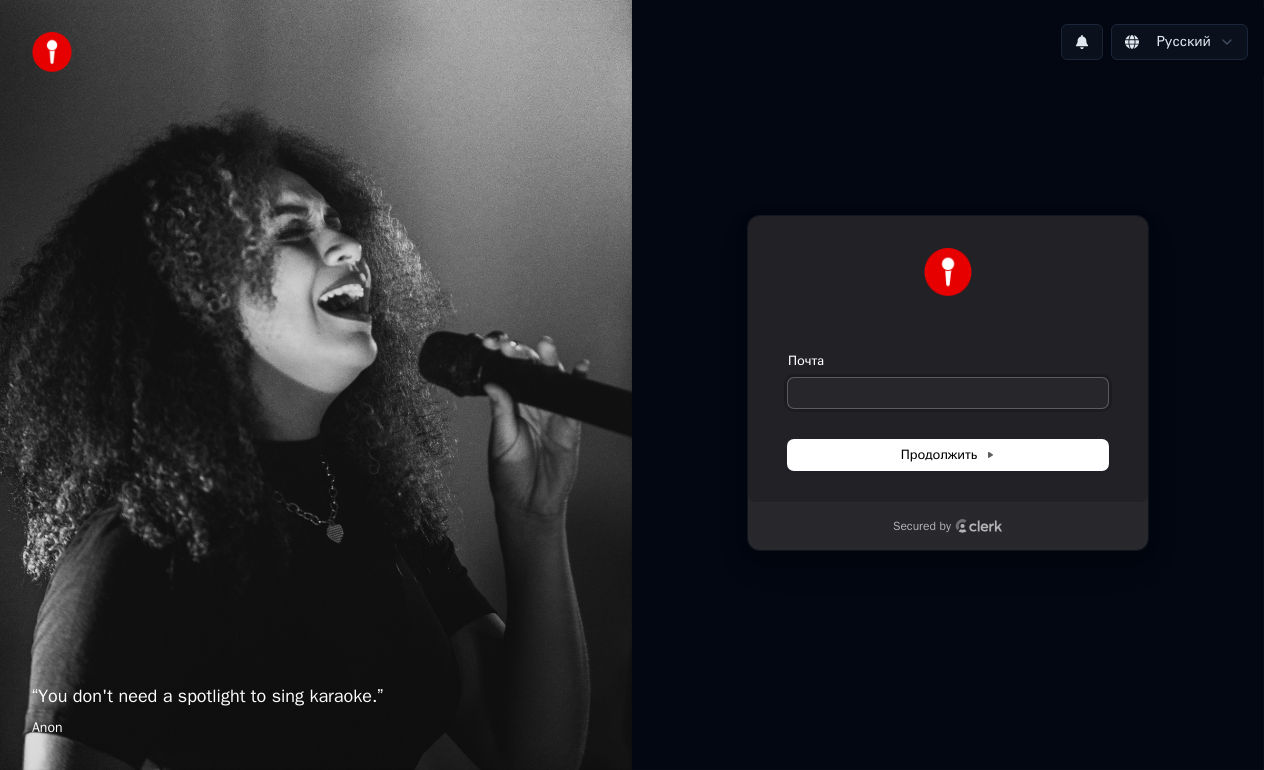 click on "Почта" at bounding box center (948, 393) 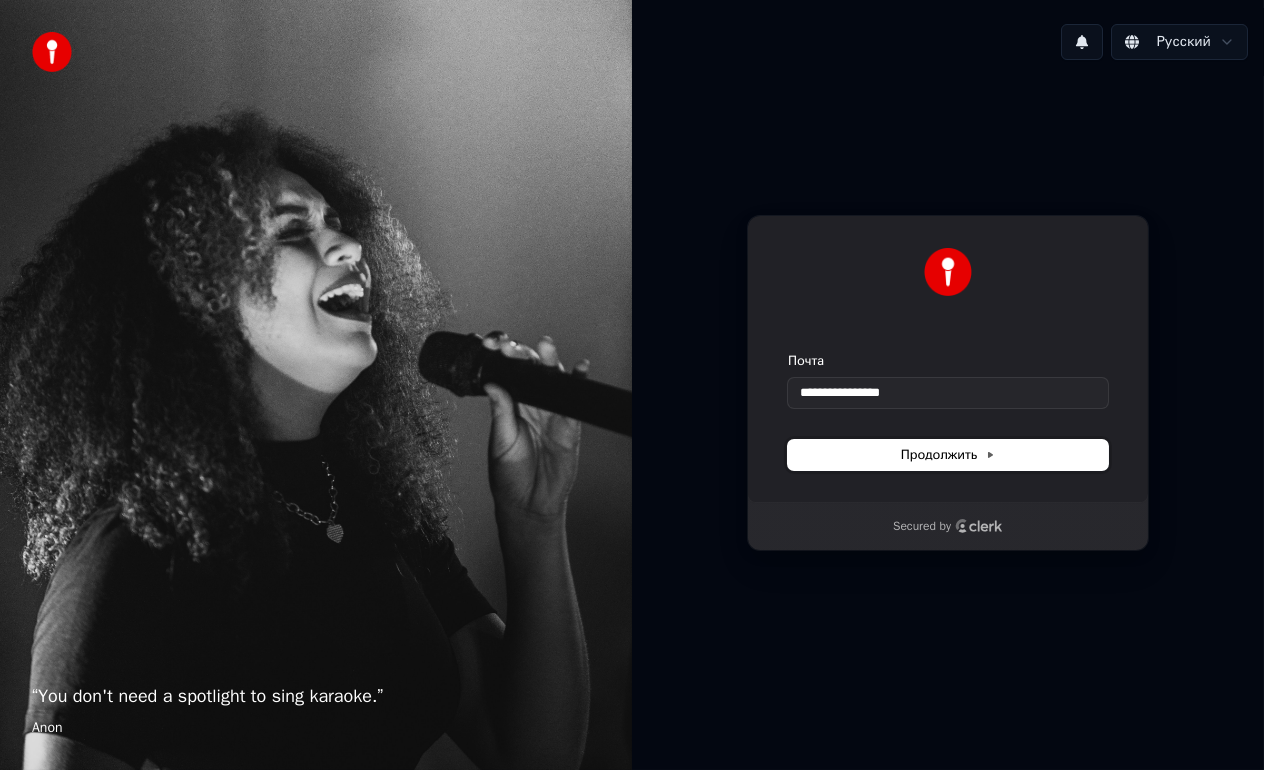 click on "Продолжить" at bounding box center (948, 455) 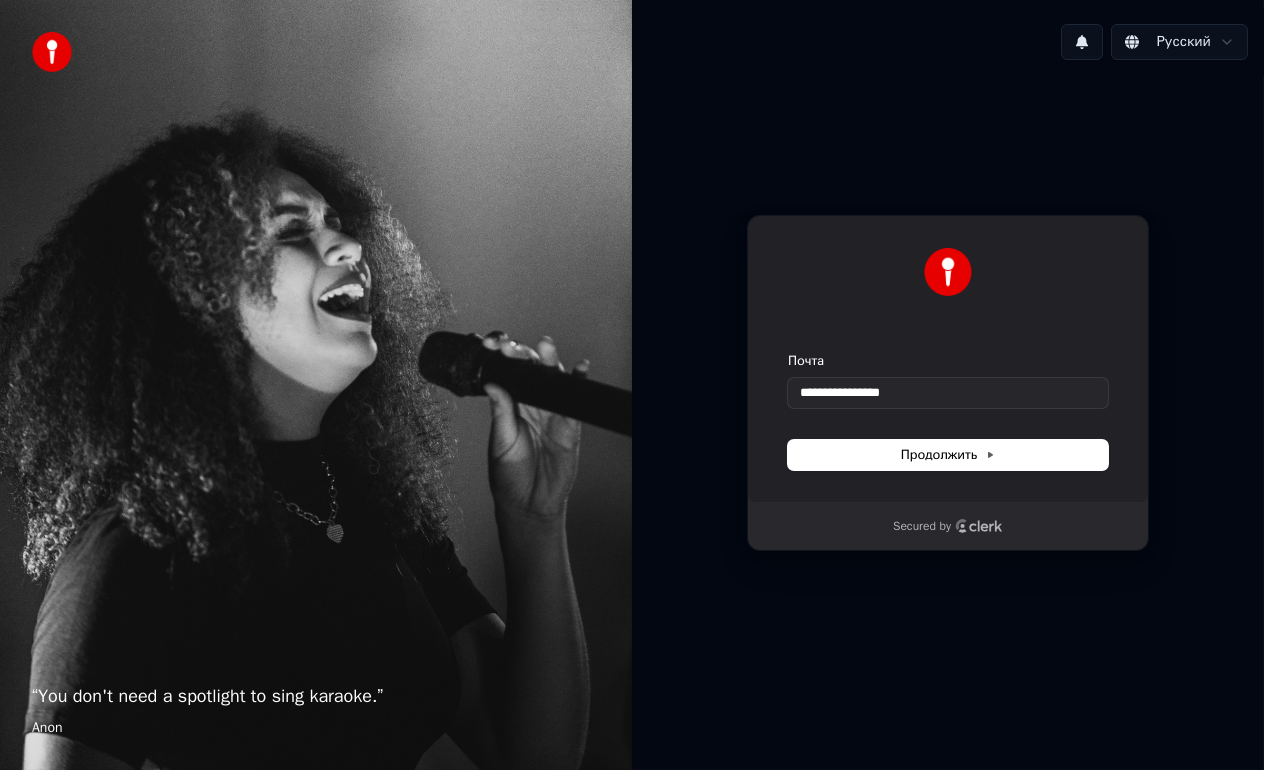 type on "**********" 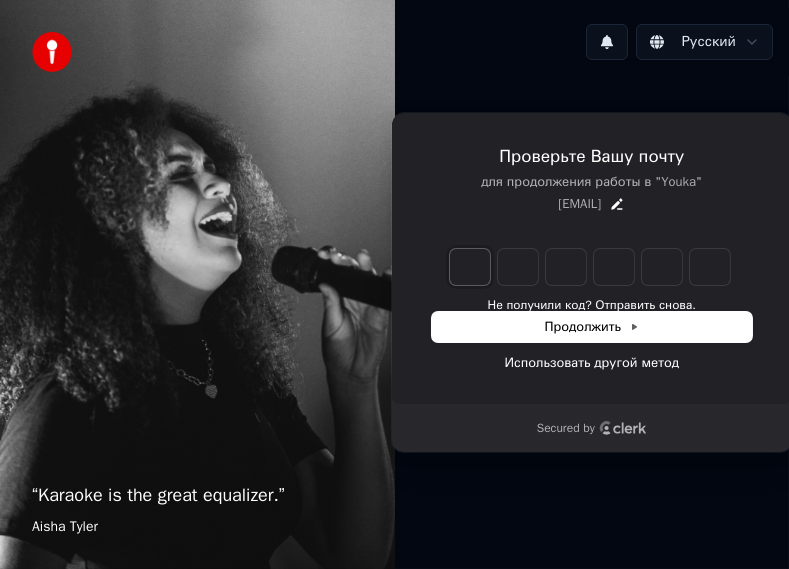 click at bounding box center [470, 267] 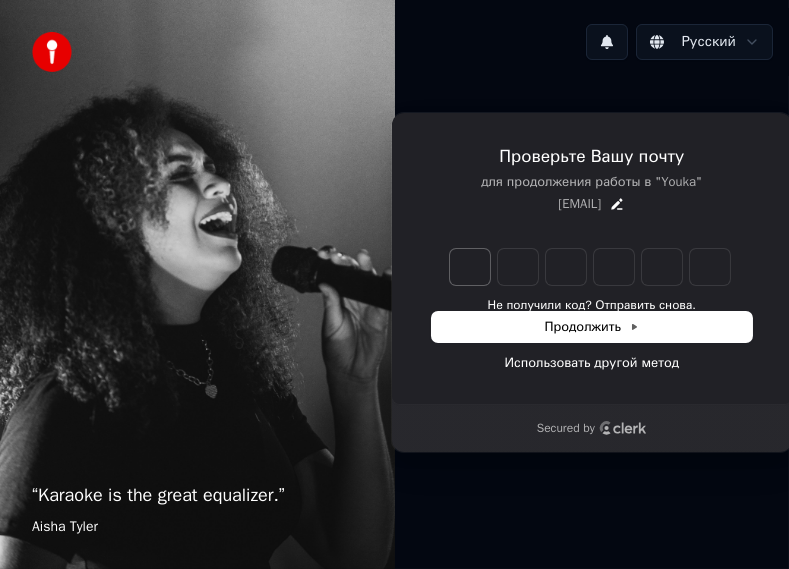 type on "******" 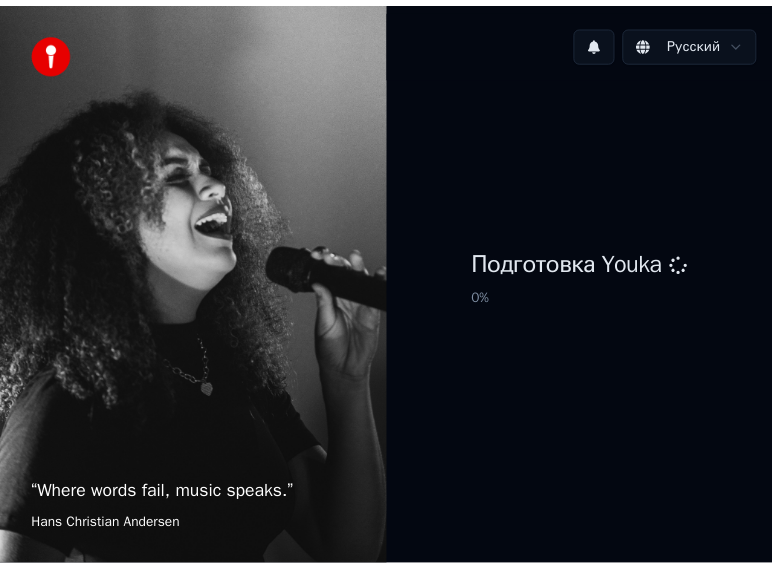 scroll, scrollTop: 0, scrollLeft: 0, axis: both 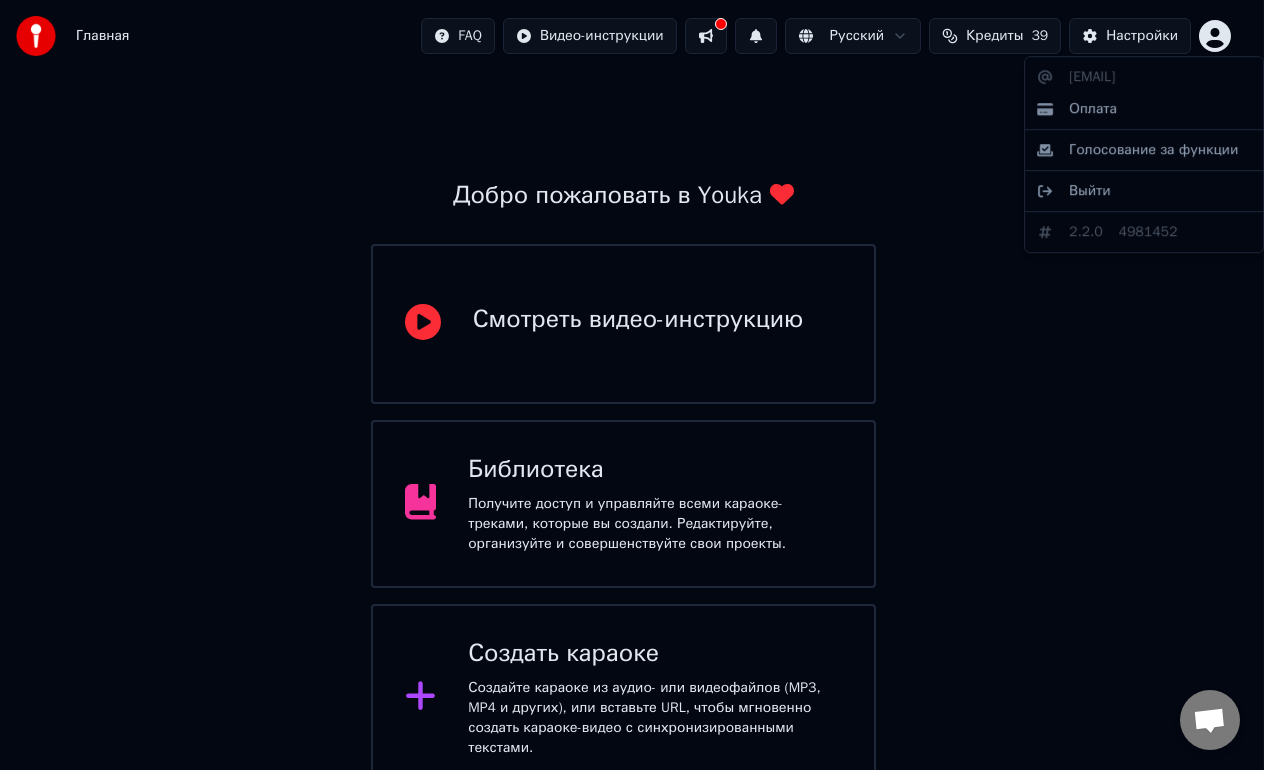 click on "Главная FAQ Видео-инструкции Русский Кредиты 39 Настройки Добро пожаловать в Youka Смотреть видео-инструкцию Библиотека Получите доступ и управляйте всеми караоке-треками, которые вы создали. Редактируйте, организуйте и совершенствуйте свои проекты. Создать караоке Создайте караоке из аудио- или видеофайлов (MP3, MP4 и других), или вставьте URL, чтобы мгновенно создать караоке-видео с синхронизированными текстами. [EMAIL] Оплата Голосование за функции Выйти 2.2.0 4981452" at bounding box center [632, 390] 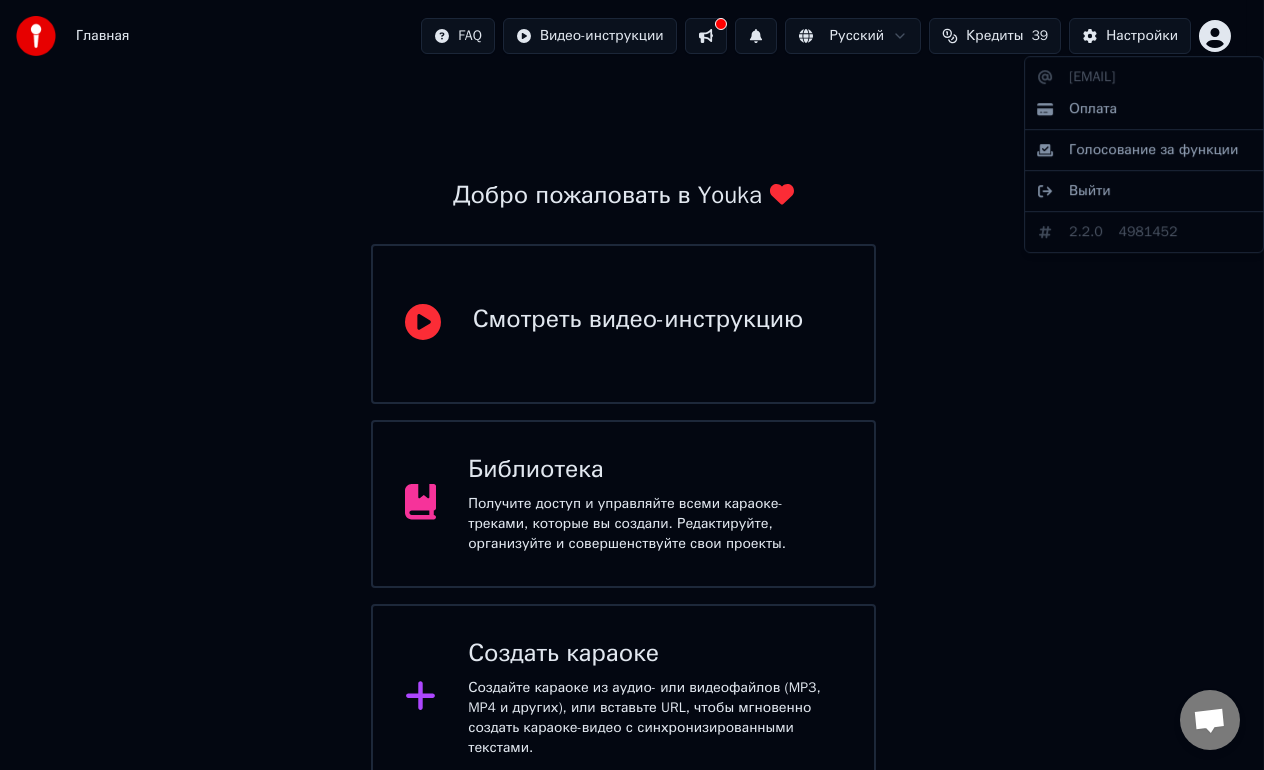 click on "Главная FAQ Видео-инструкции Русский Кредиты 39 Настройки Добро пожаловать в Youka Смотреть видео-инструкцию Библиотека Получите доступ и управляйте всеми караоке-треками, которые вы создали. Редактируйте, организуйте и совершенствуйте свои проекты. Создать караоке Создайте караоке из аудио- или видеофайлов (MP3, MP4 и других), или вставьте URL, чтобы мгновенно создать караоке-видео с синхронизированными текстами. urologby@mail.ru Оплата Голосование за функции Выйти 2.2.0 4981452" at bounding box center (632, 390) 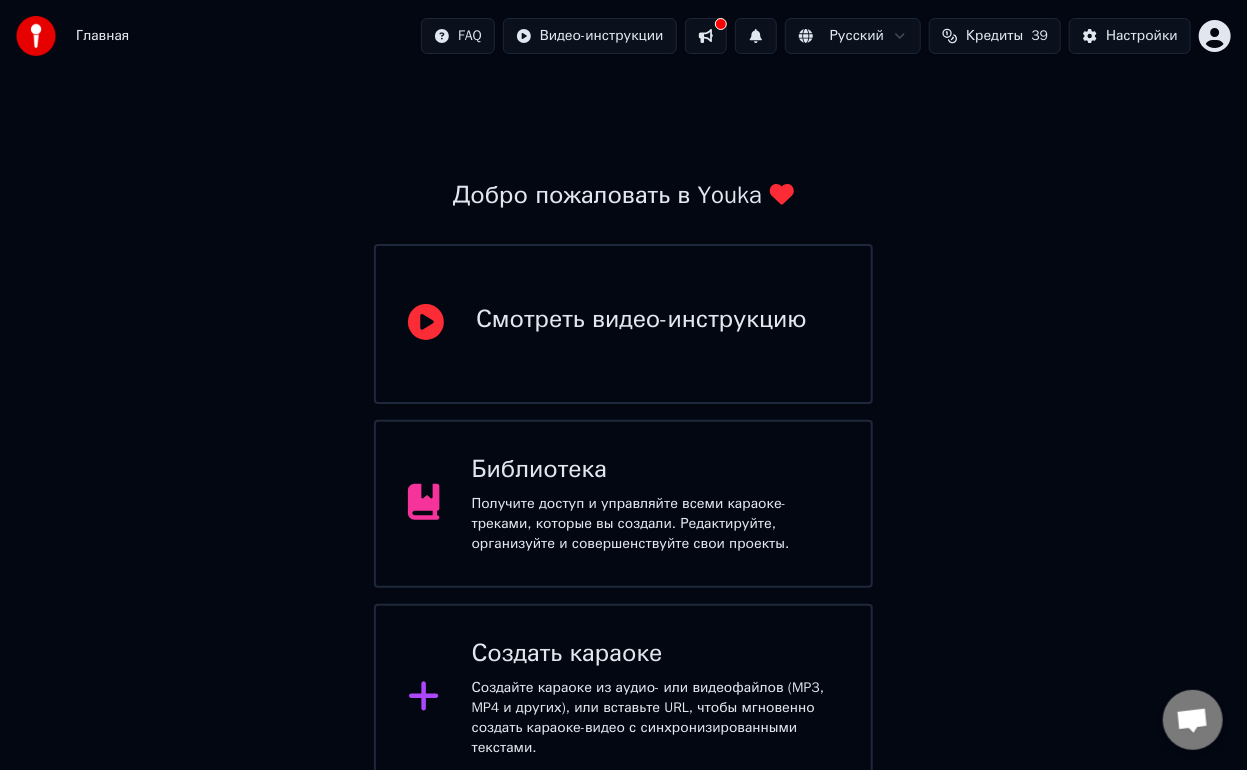 click at bounding box center [706, 36] 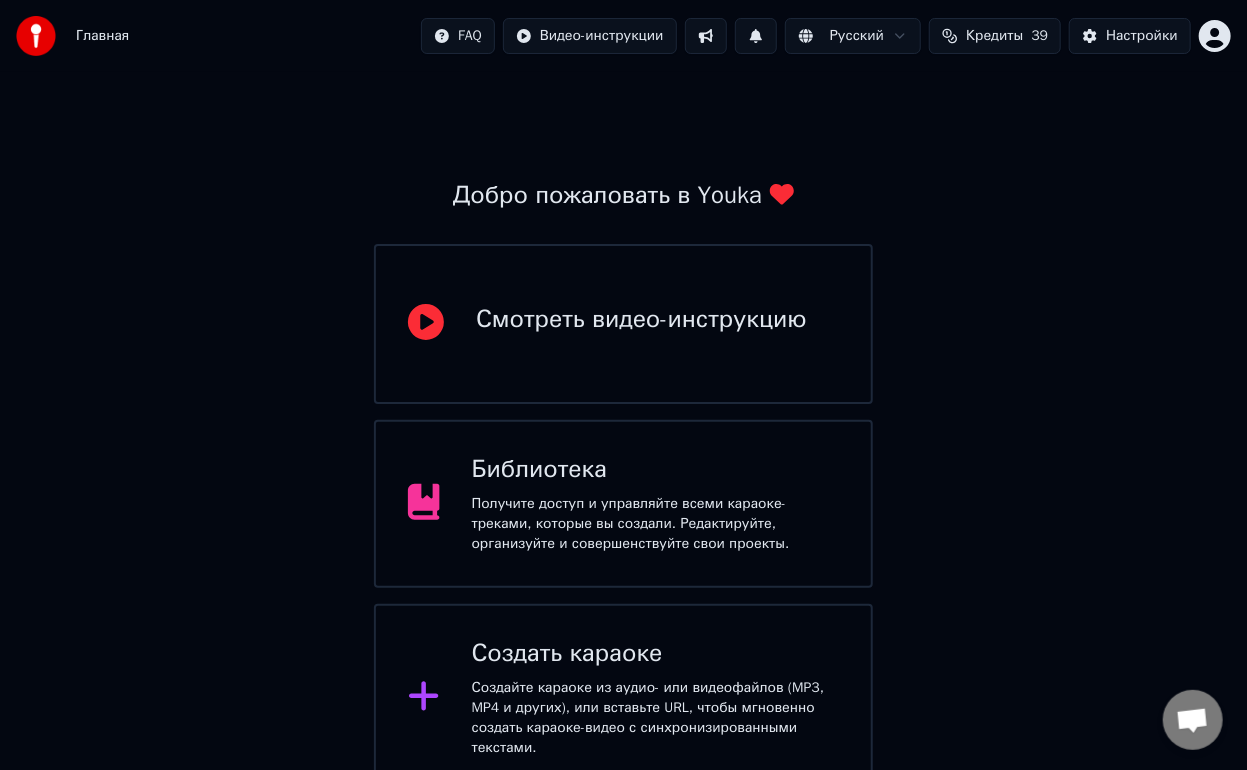 click at bounding box center (706, 36) 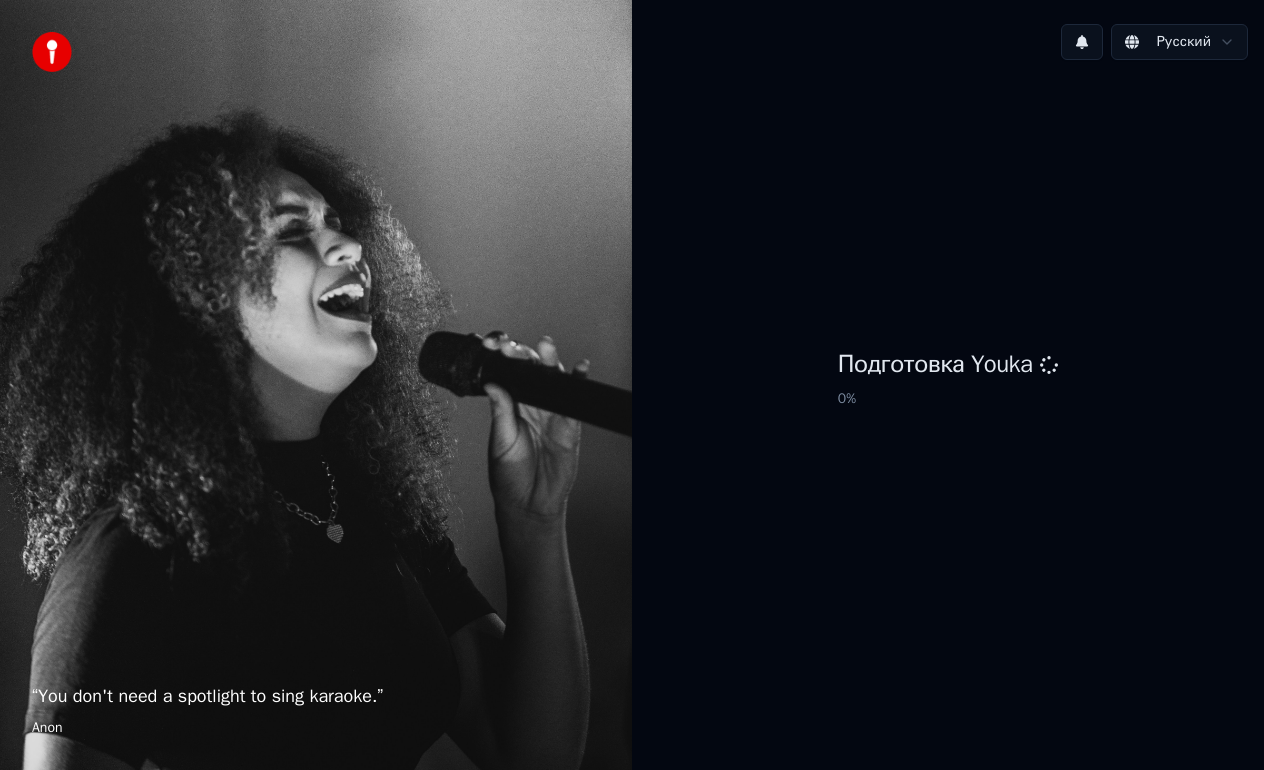 scroll, scrollTop: 0, scrollLeft: 0, axis: both 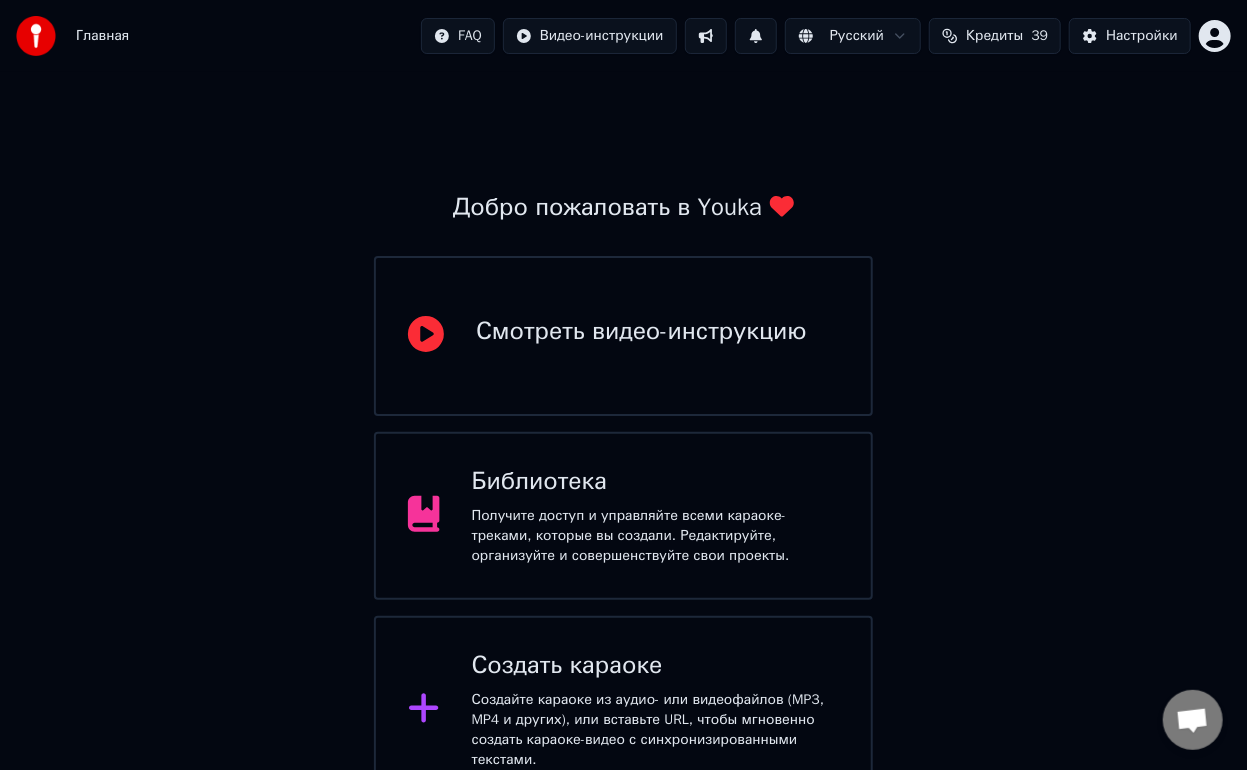 click on "Создать караоке" at bounding box center [655, 666] 